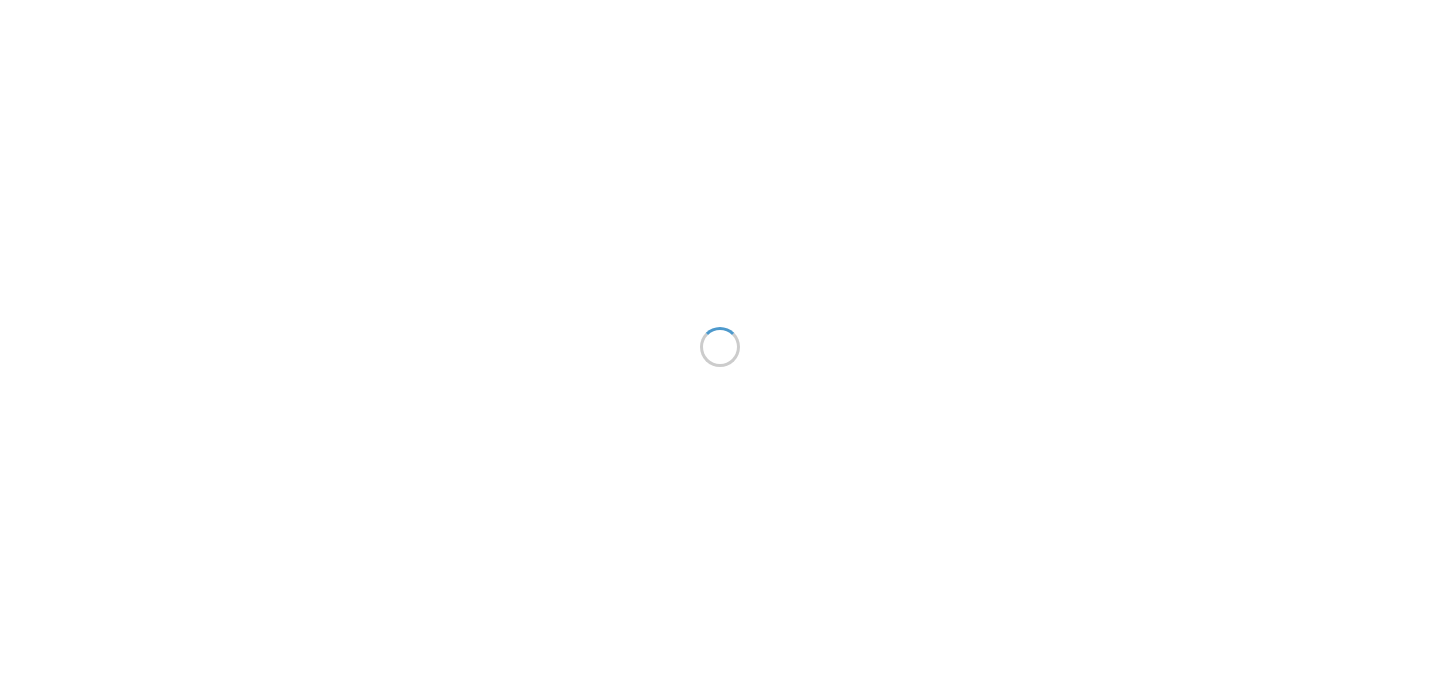 scroll, scrollTop: 0, scrollLeft: 0, axis: both 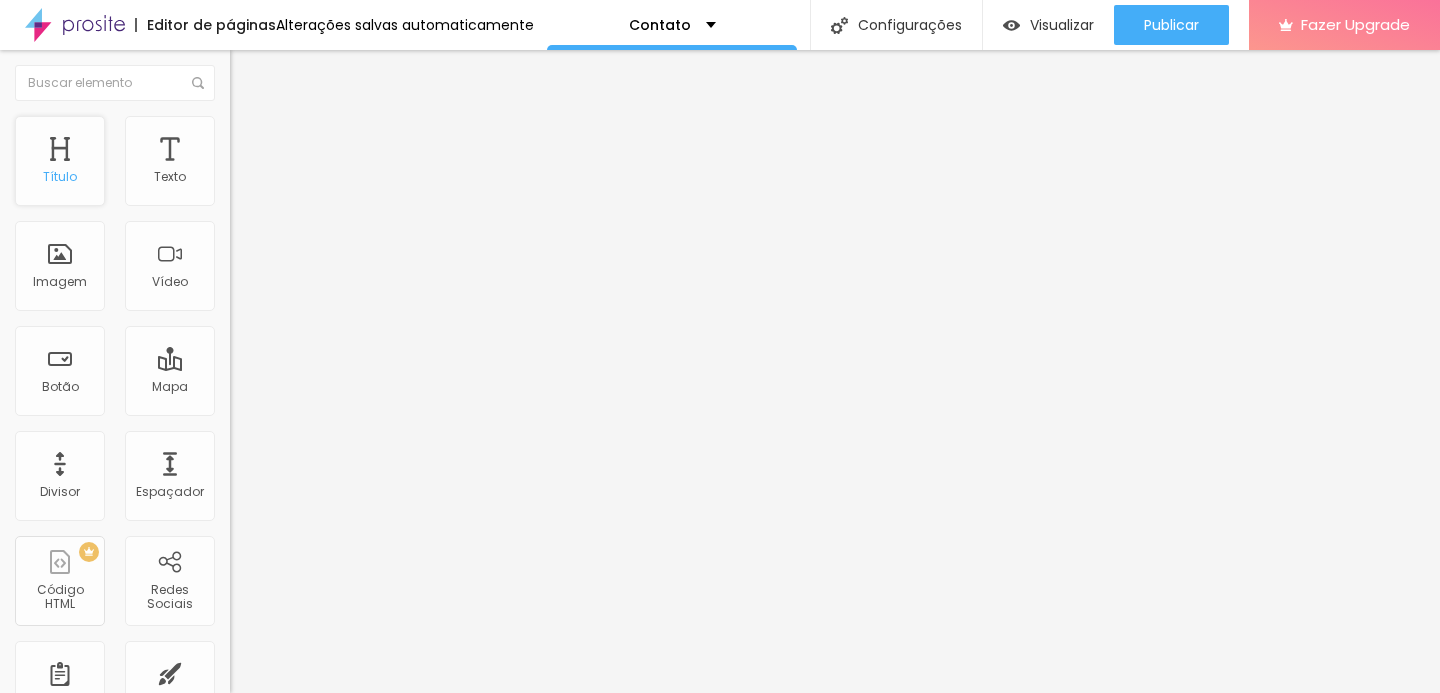 click on "Título" at bounding box center [60, 177] 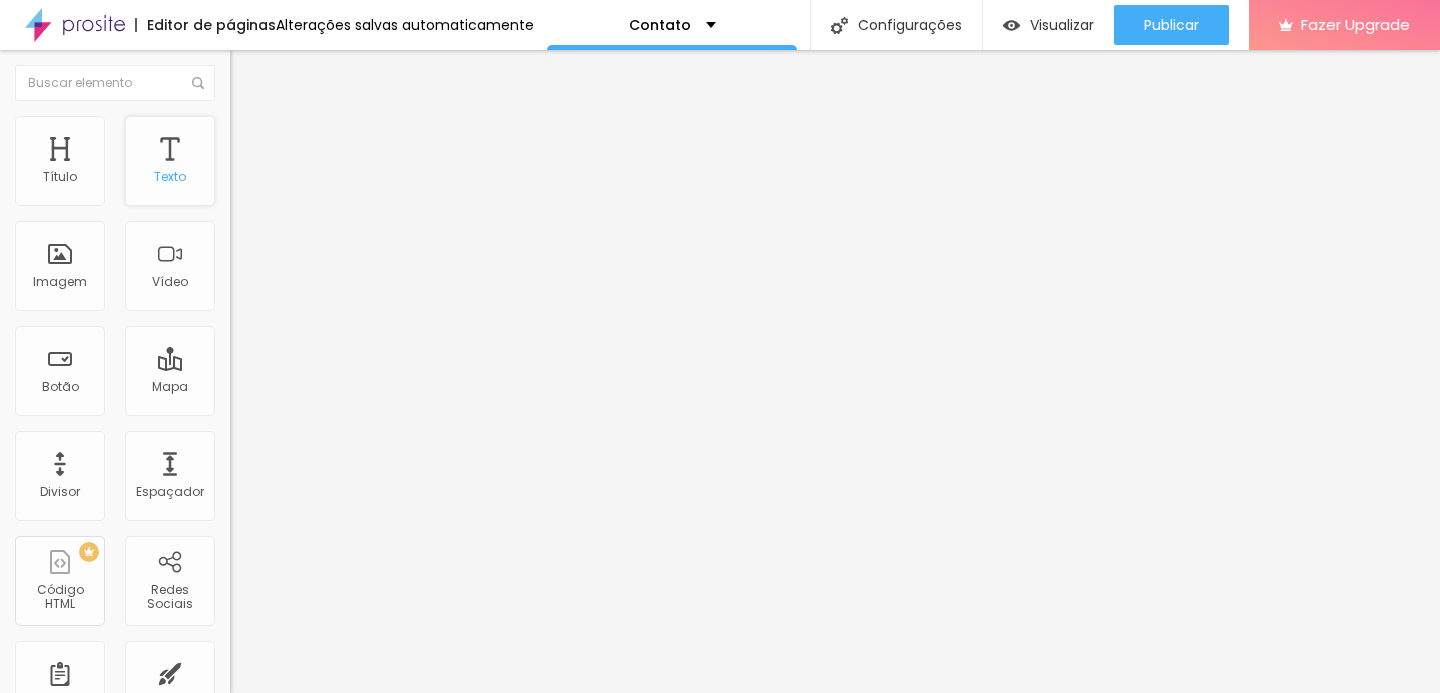 click on "Texto" at bounding box center (170, 161) 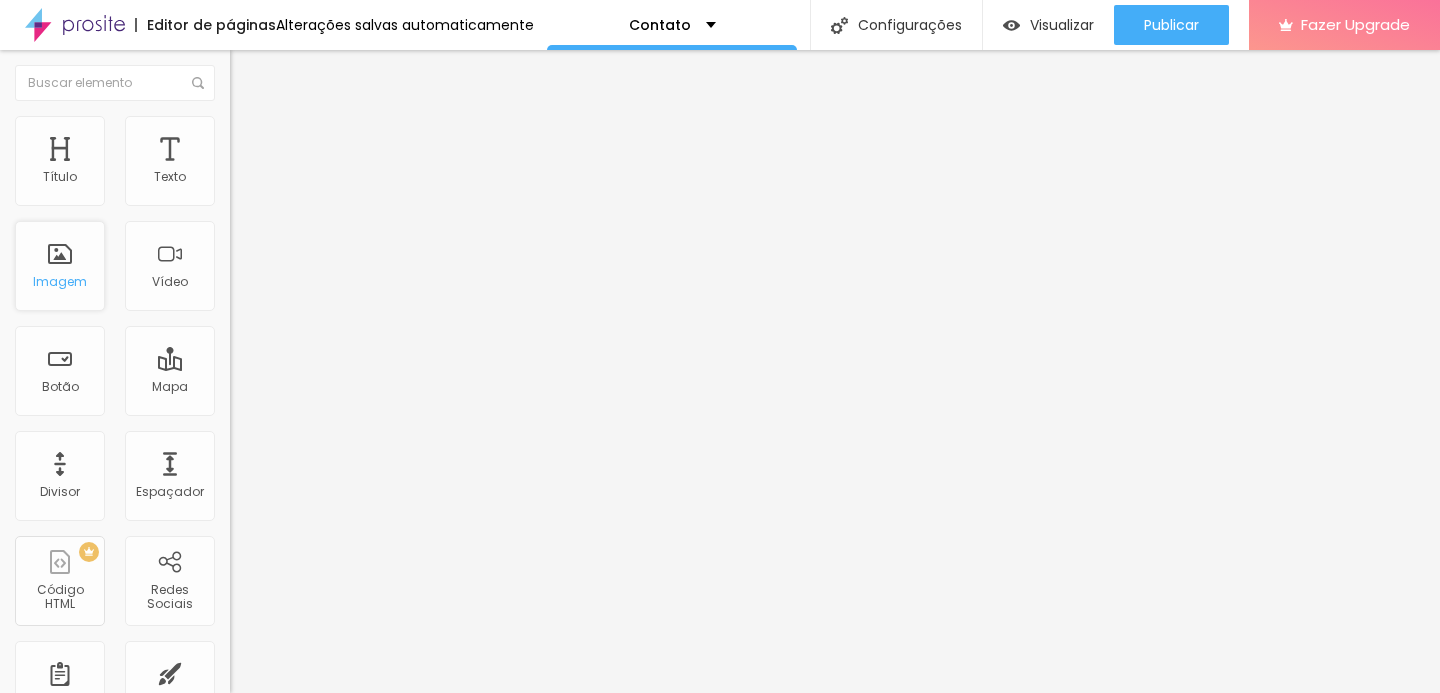 click on "Imagem" at bounding box center [60, 266] 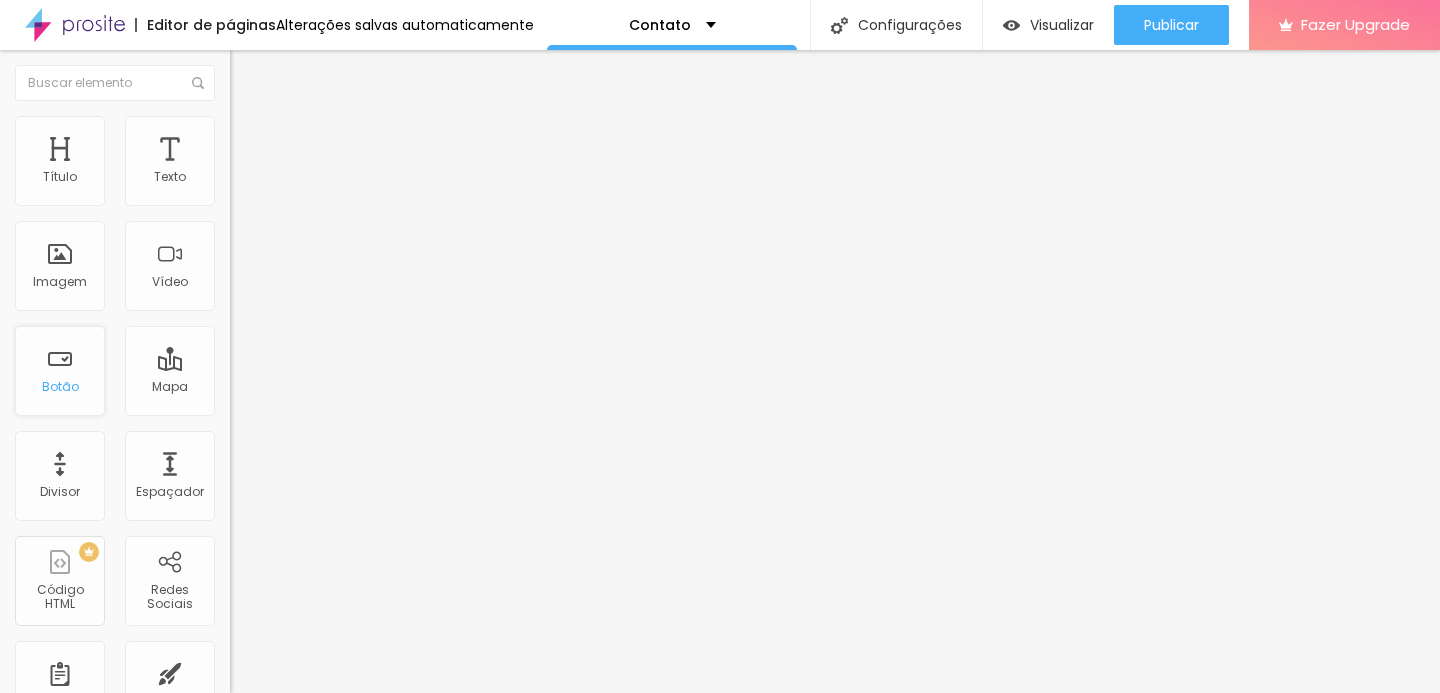 click on "Botão" at bounding box center [60, 371] 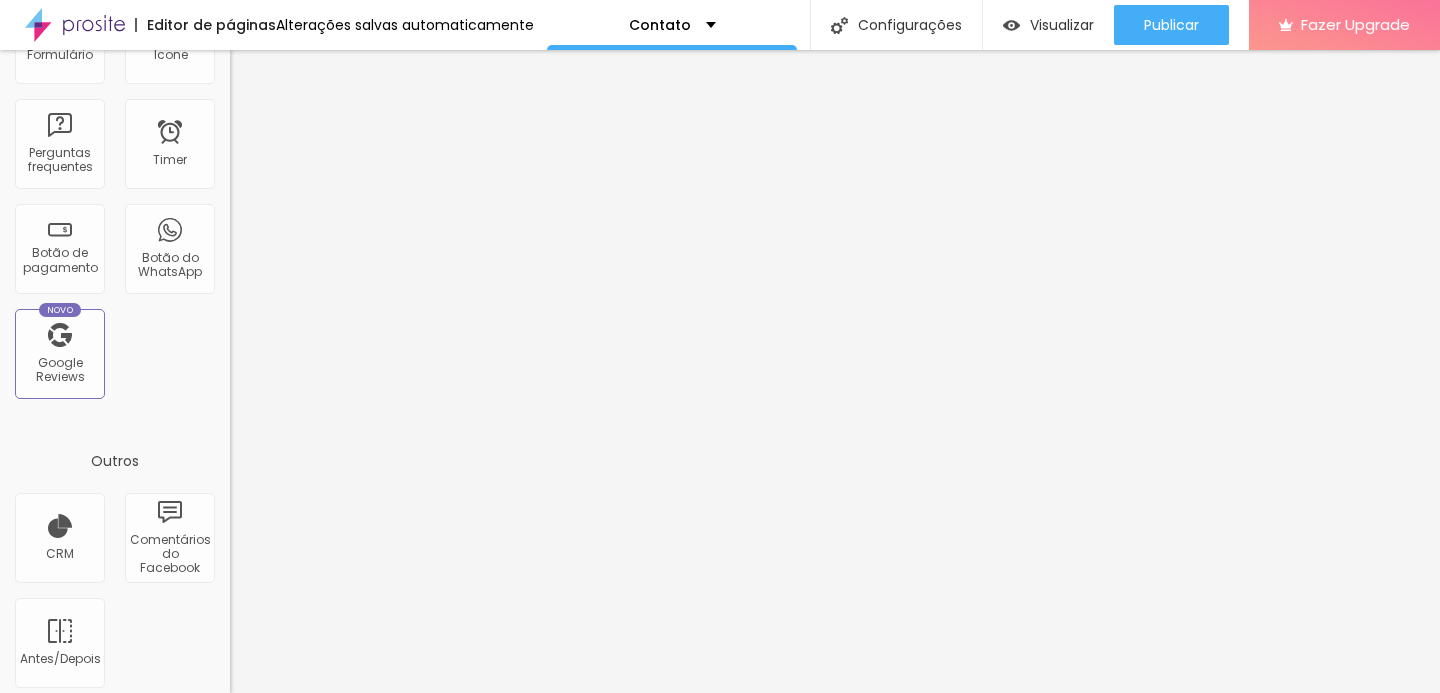 scroll, scrollTop: 657, scrollLeft: 0, axis: vertical 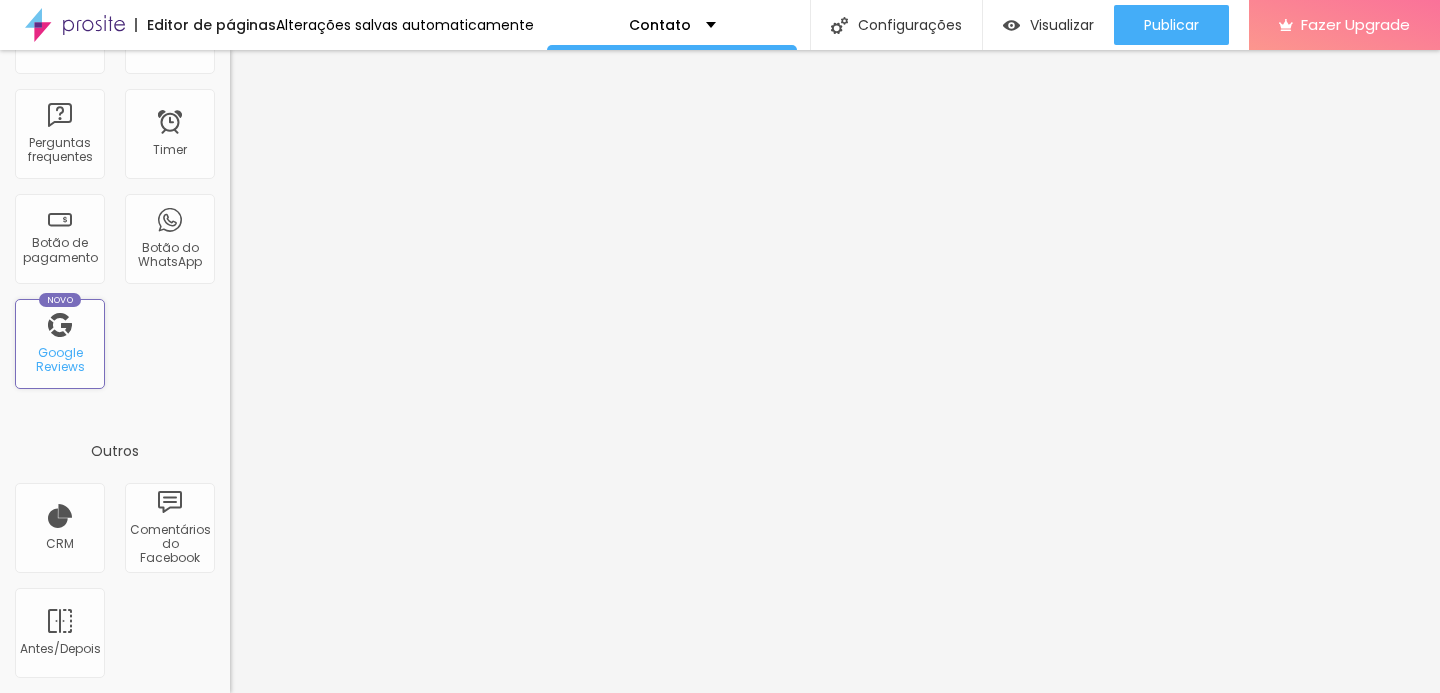 click on "Google Reviews" at bounding box center [59, 360] 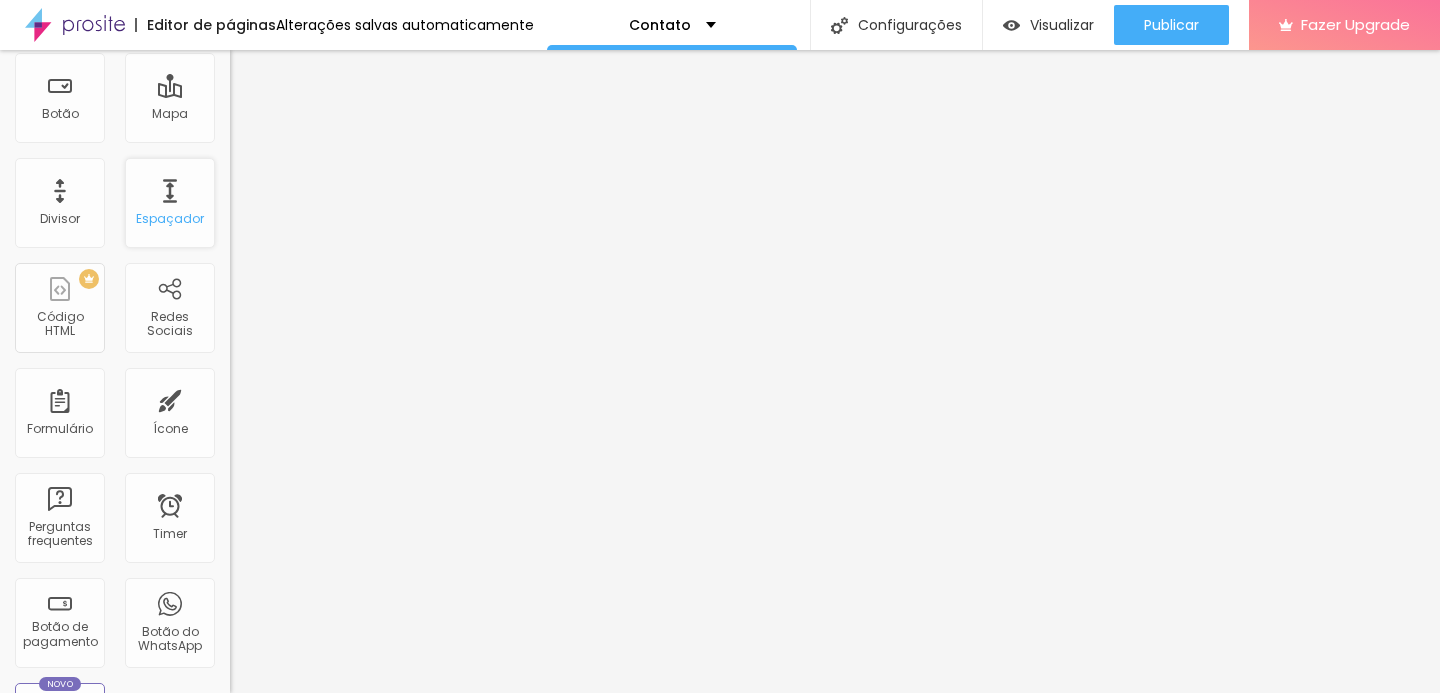 scroll, scrollTop: 0, scrollLeft: 0, axis: both 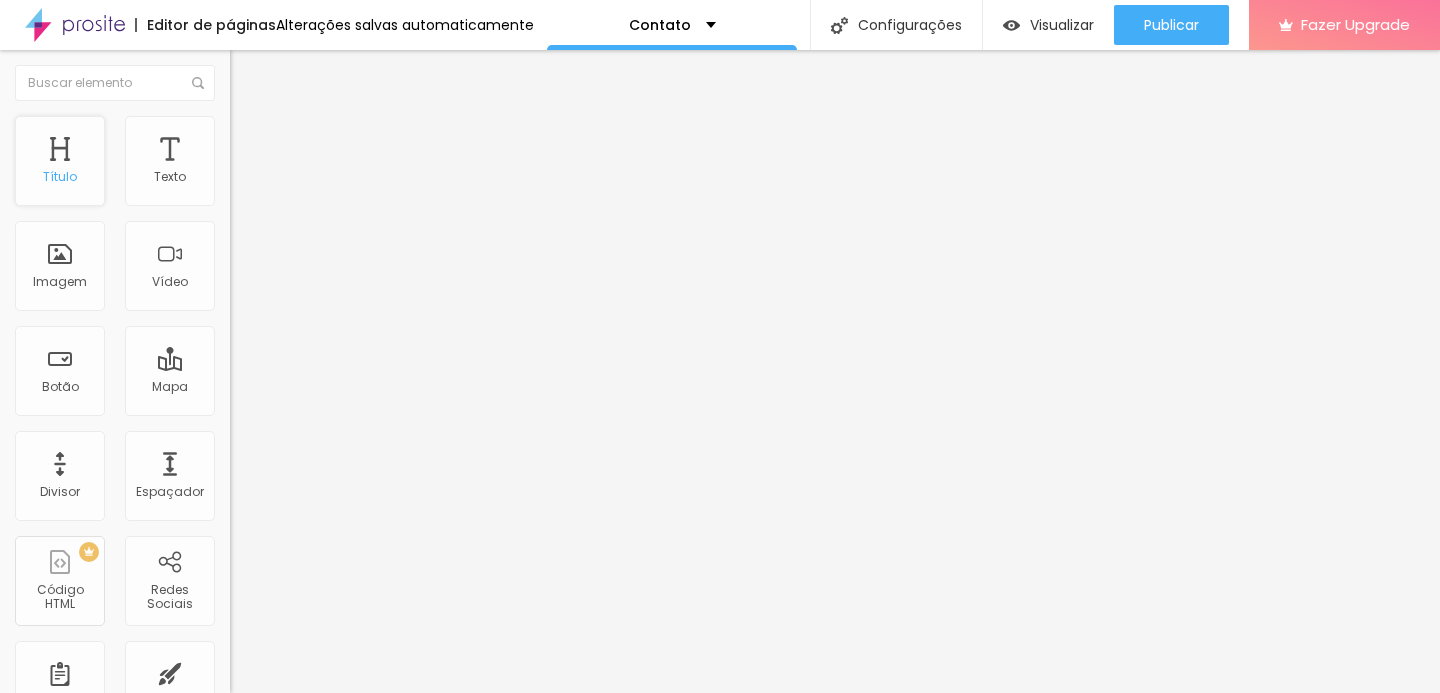 click on "Título" at bounding box center [60, 161] 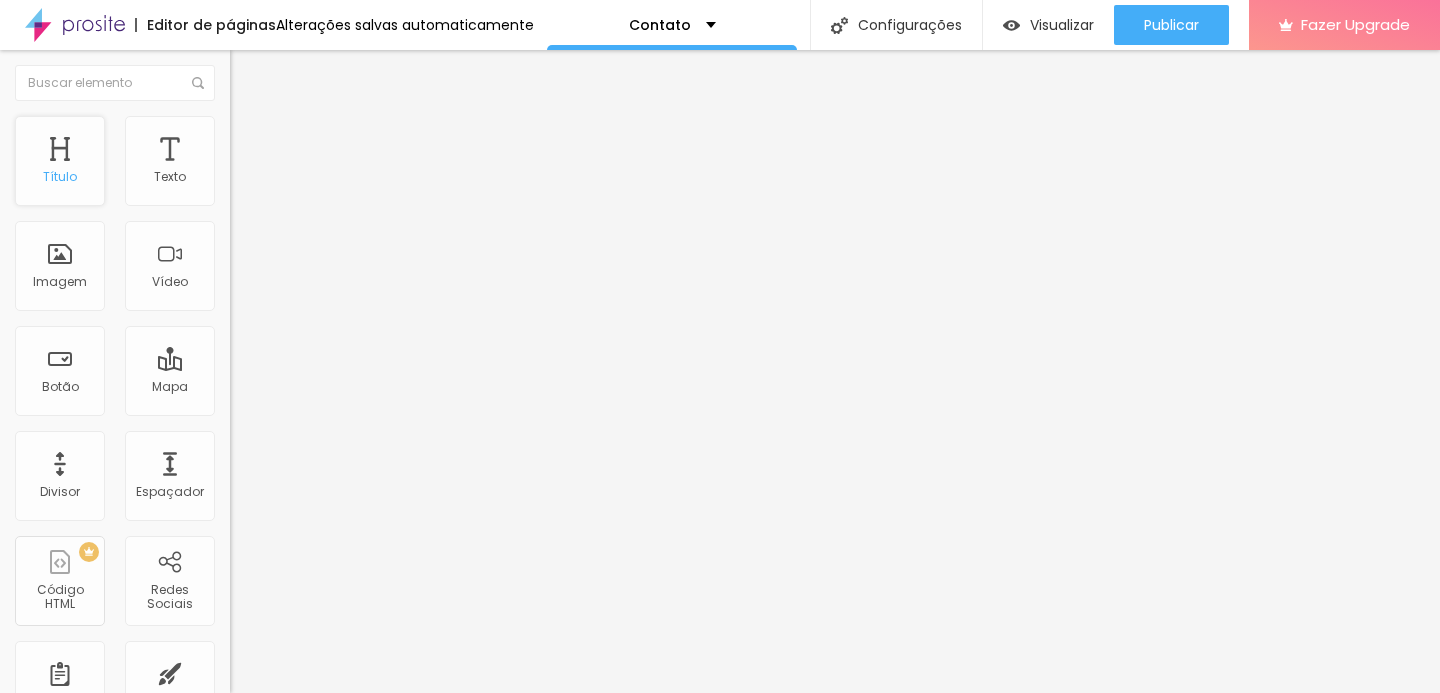 click on "Título" at bounding box center [60, 161] 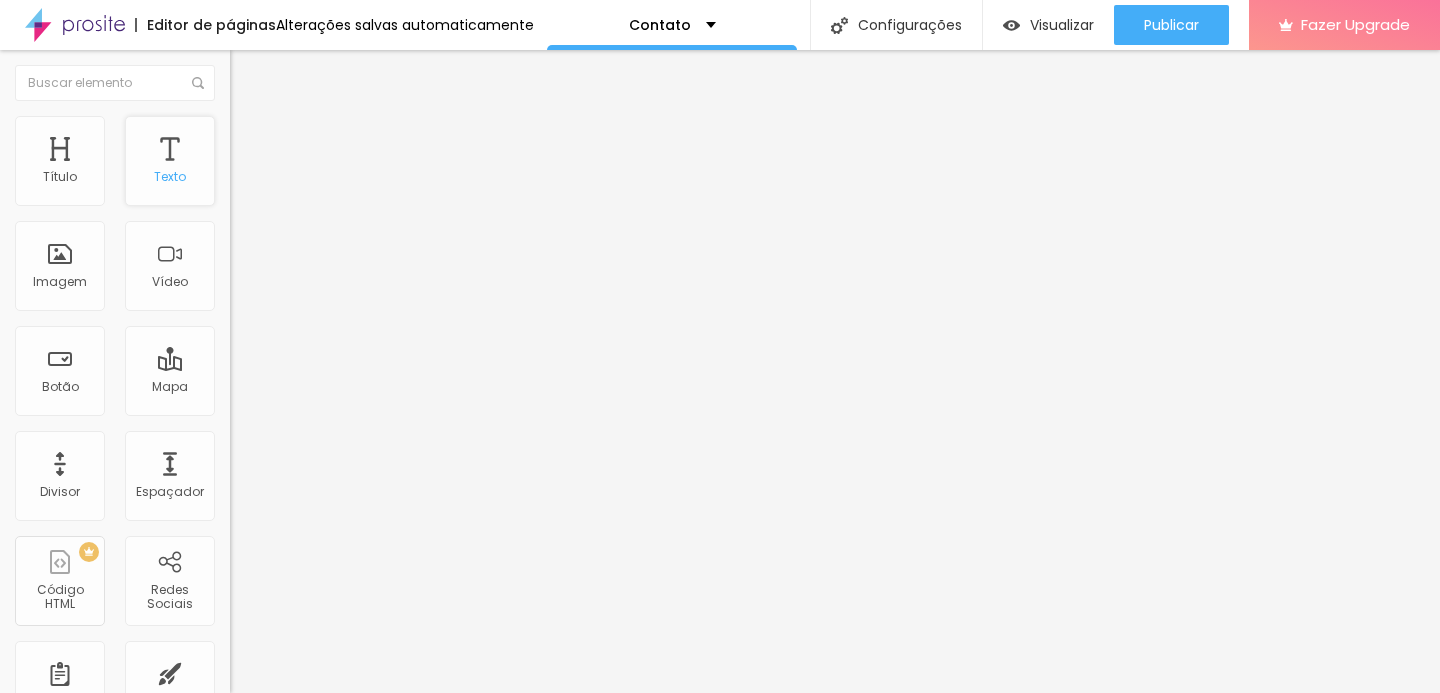 click on "Texto" at bounding box center [170, 161] 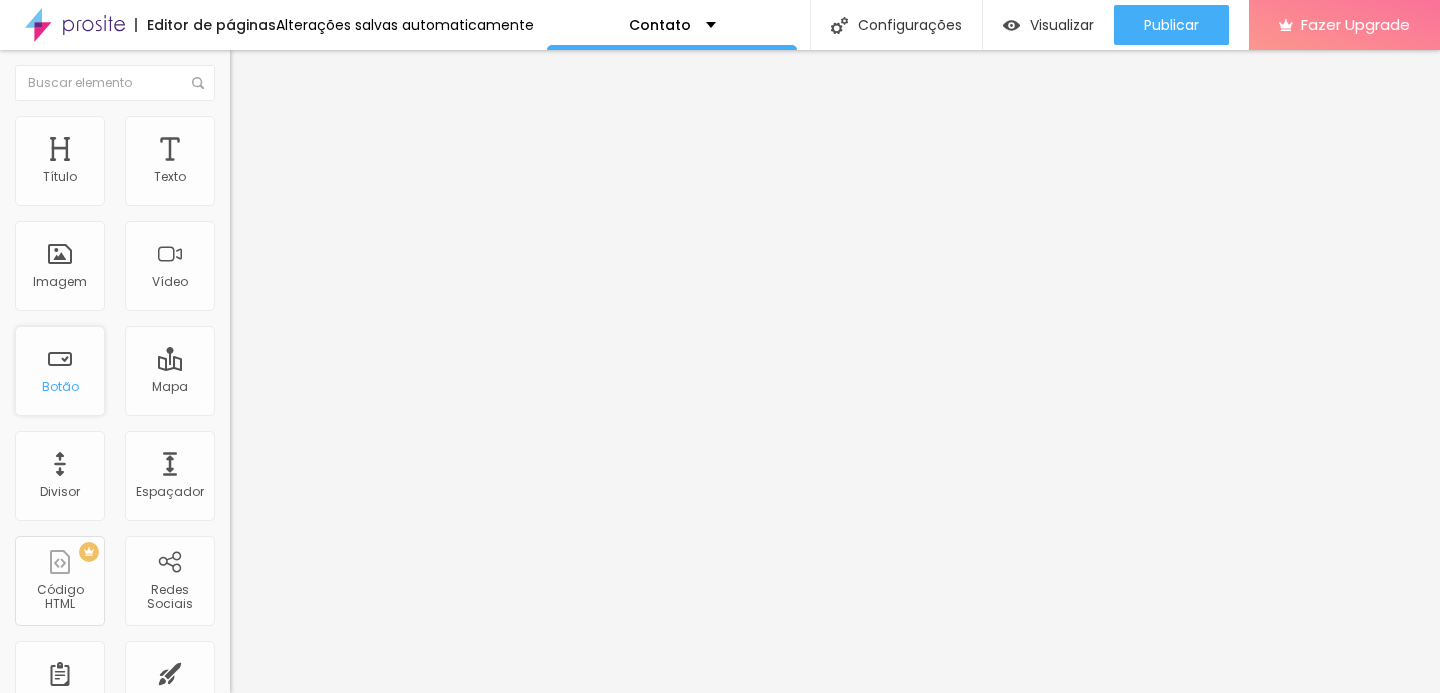 drag, startPoint x: 125, startPoint y: 378, endPoint x: 102, endPoint y: 339, distance: 45.276924 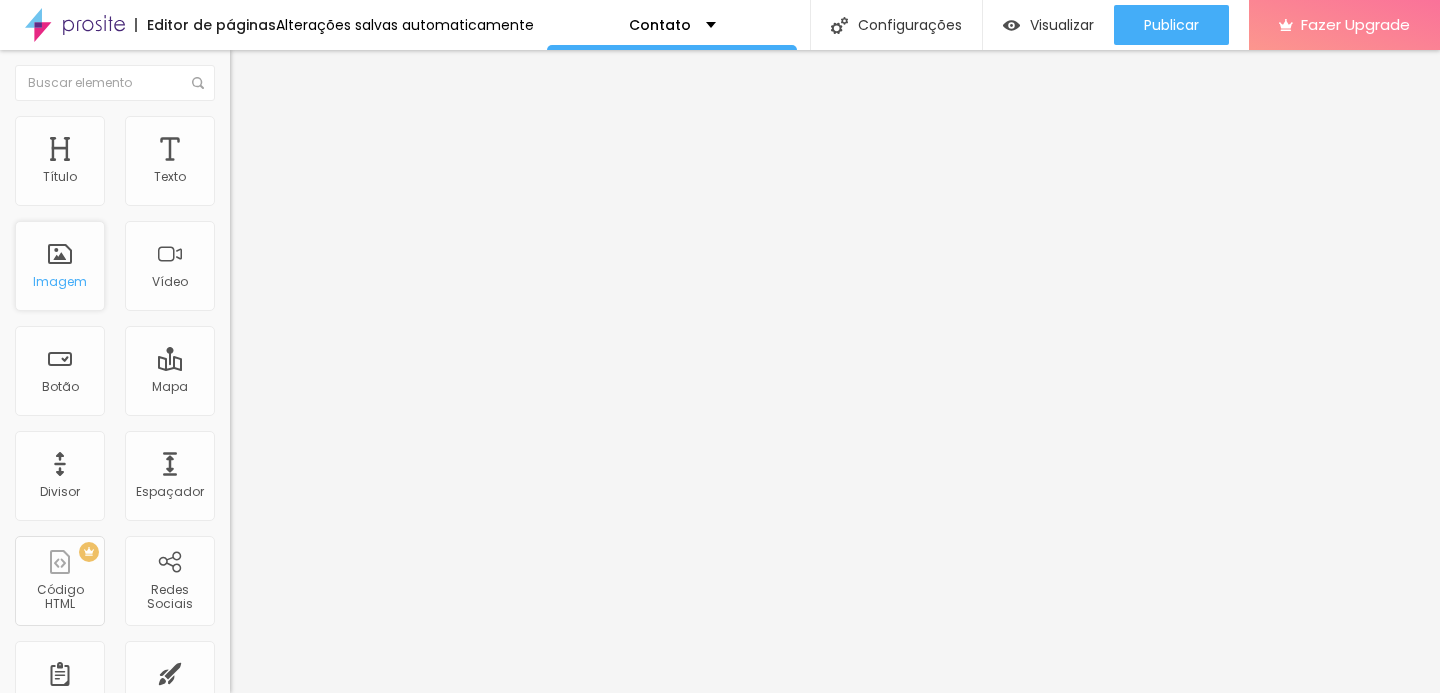 click on "Imagem" at bounding box center [60, 266] 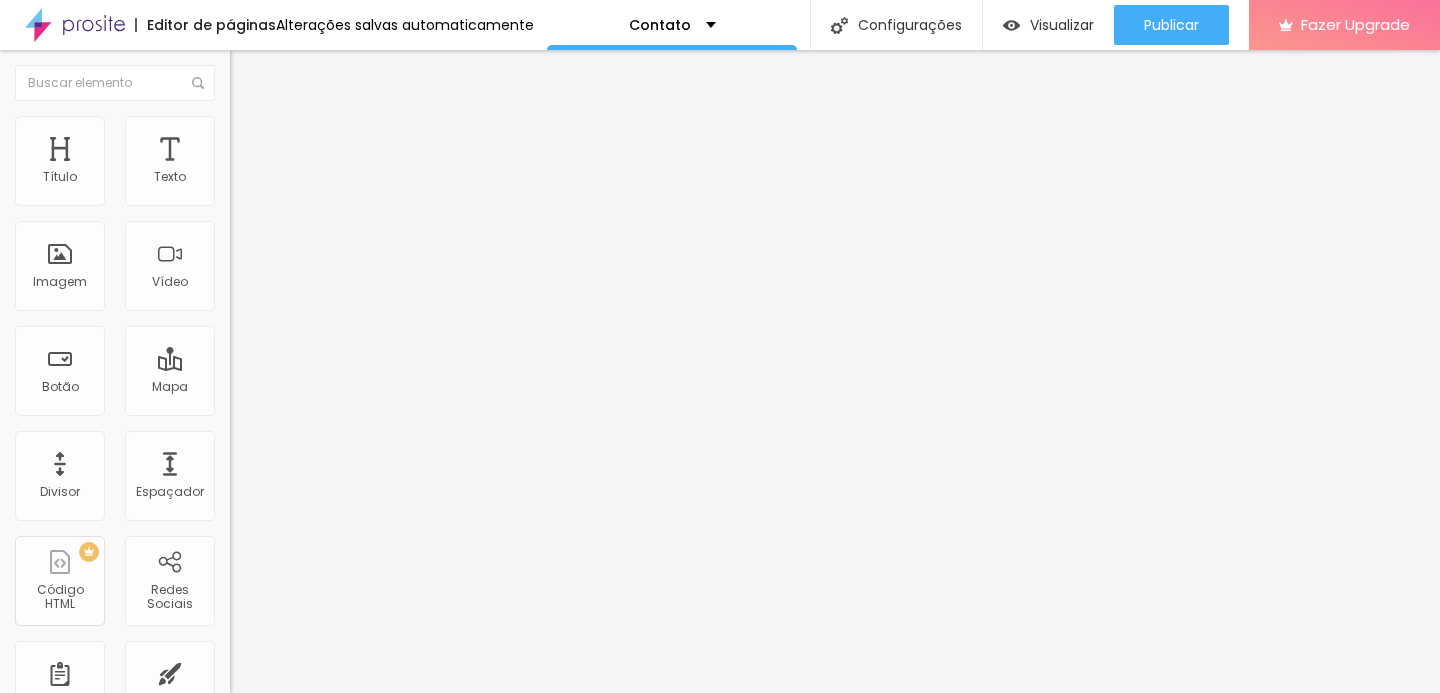click on "Alboom Brasil" at bounding box center (350, 178) 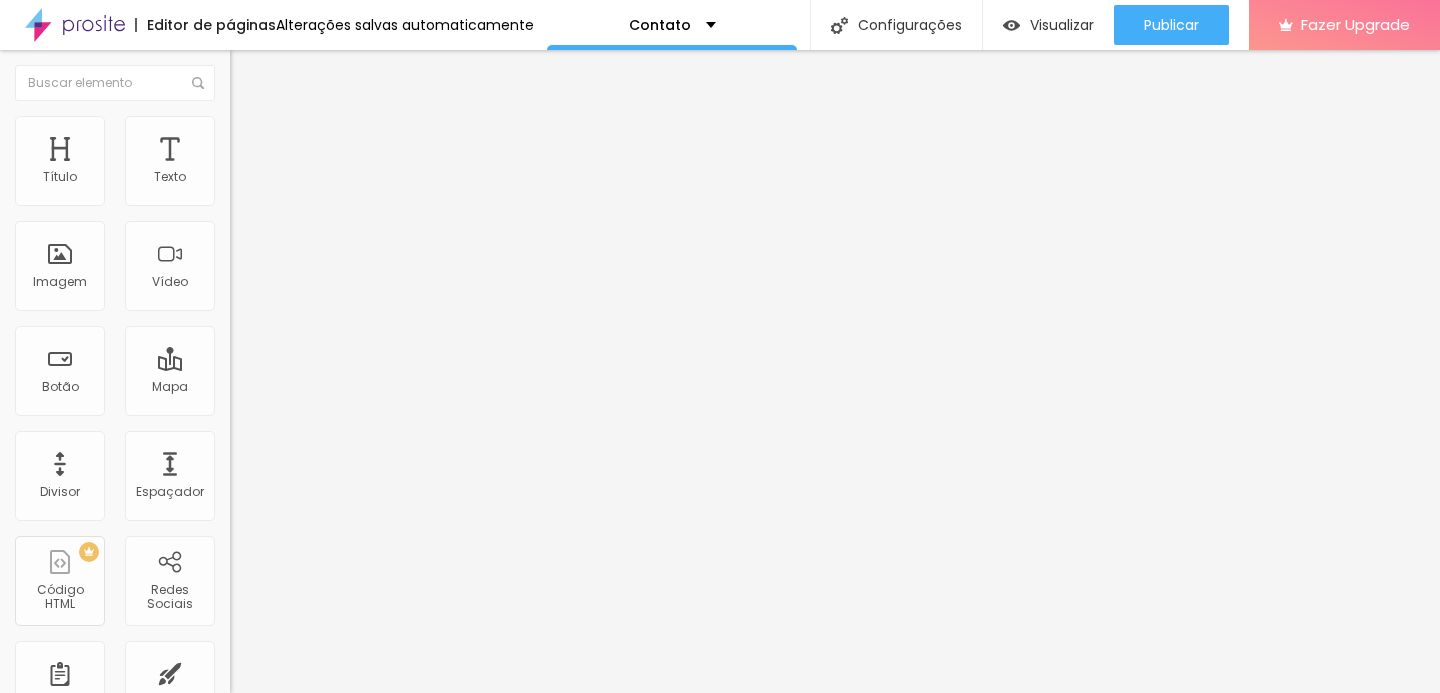 click on "Alboom Brasil" at bounding box center (350, 178) 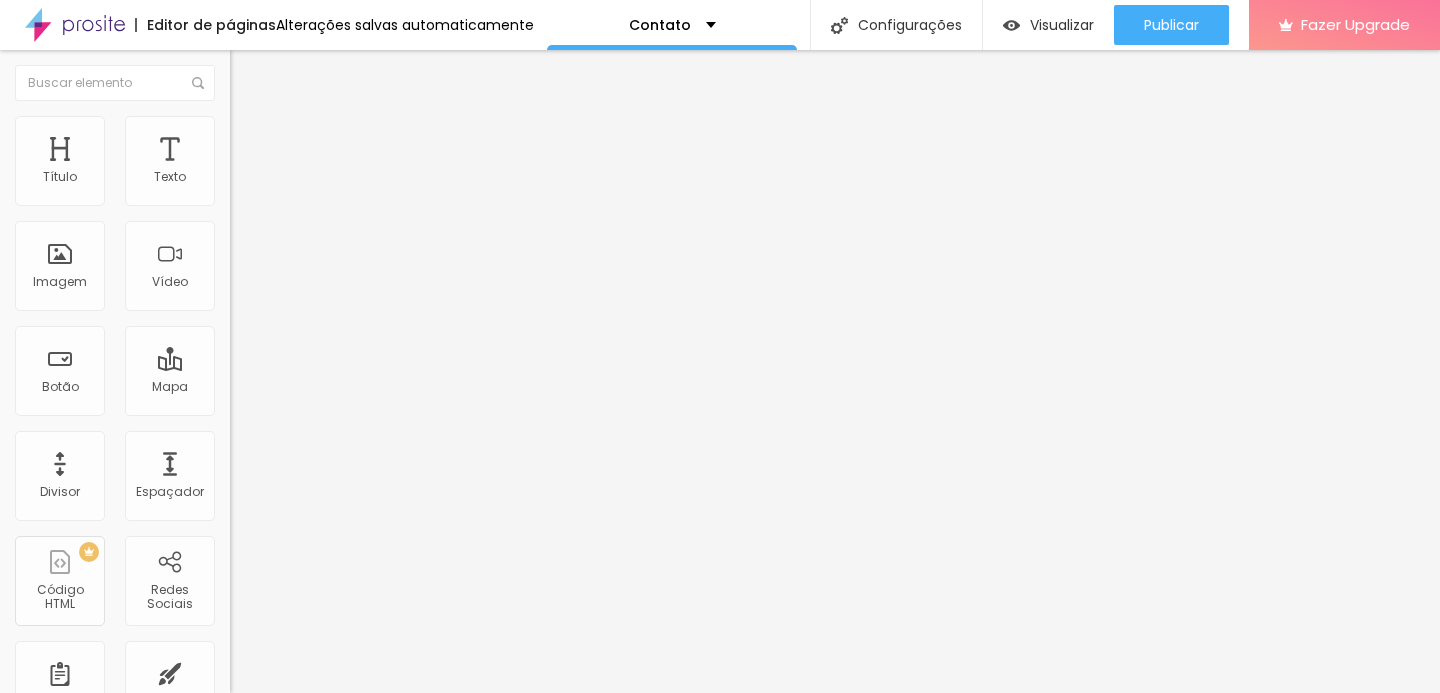 type on "[STREET_NAME], [NUMBER]" 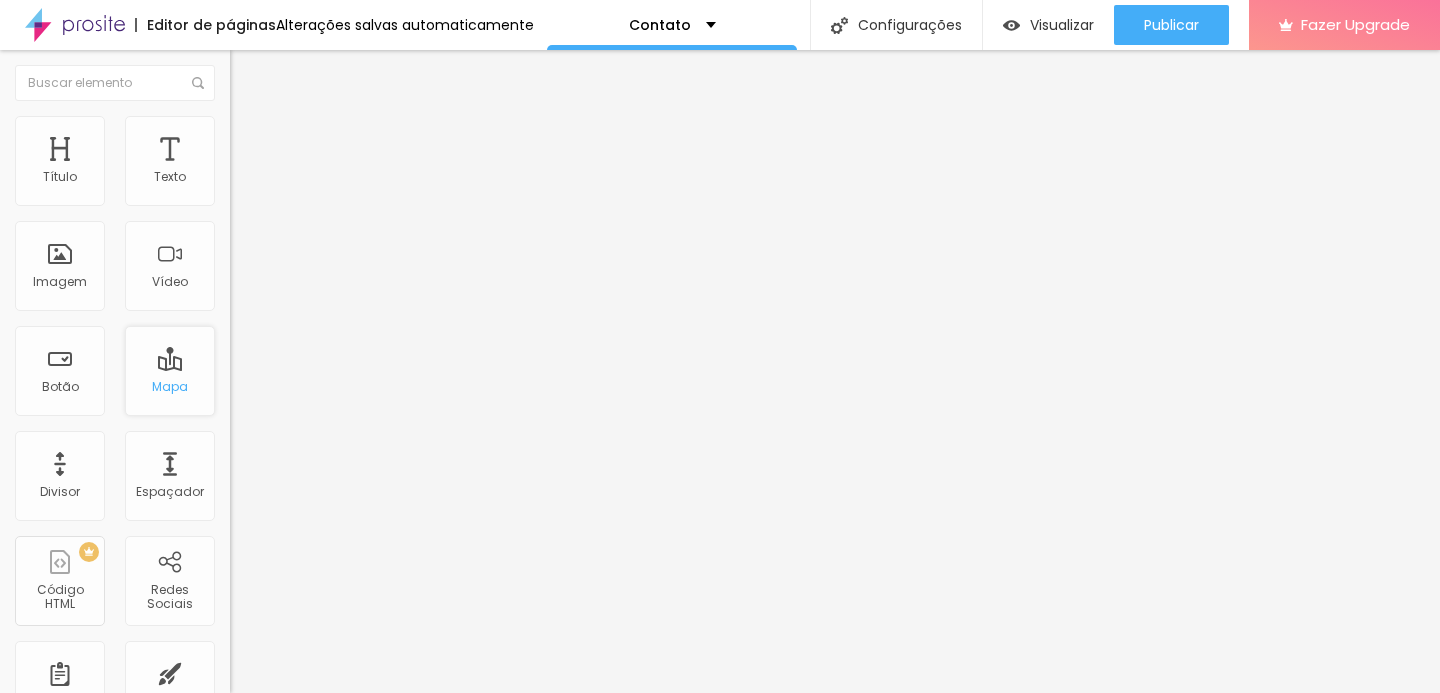click on "Mapa" at bounding box center [170, 387] 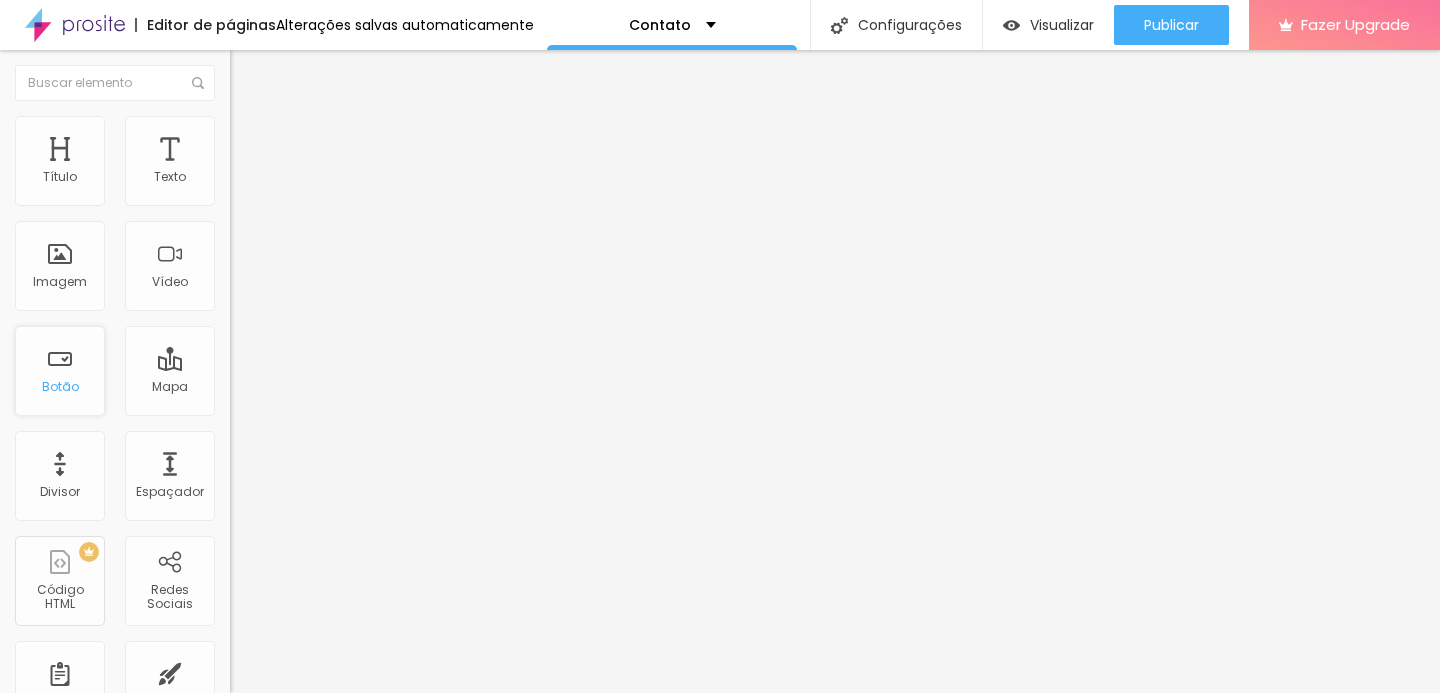 click on "Botão" at bounding box center (60, 387) 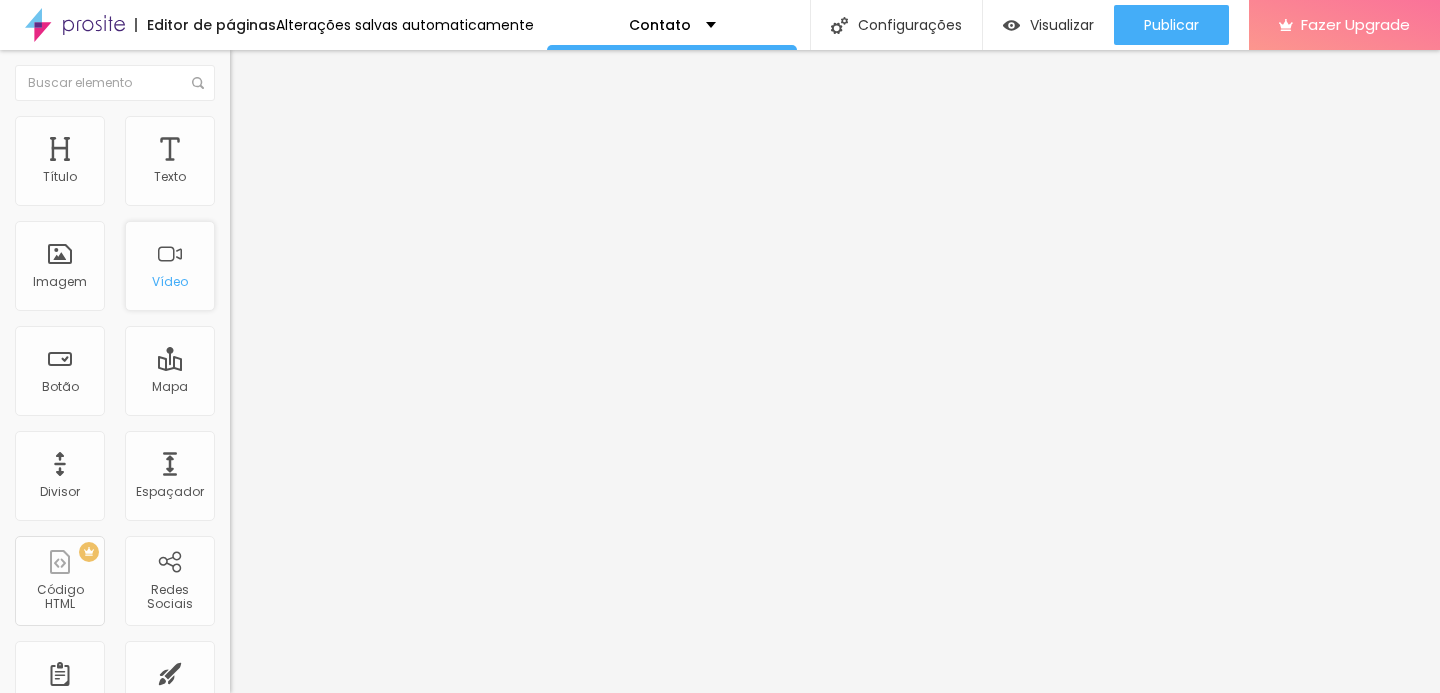 click on "Vídeo" at bounding box center (170, 266) 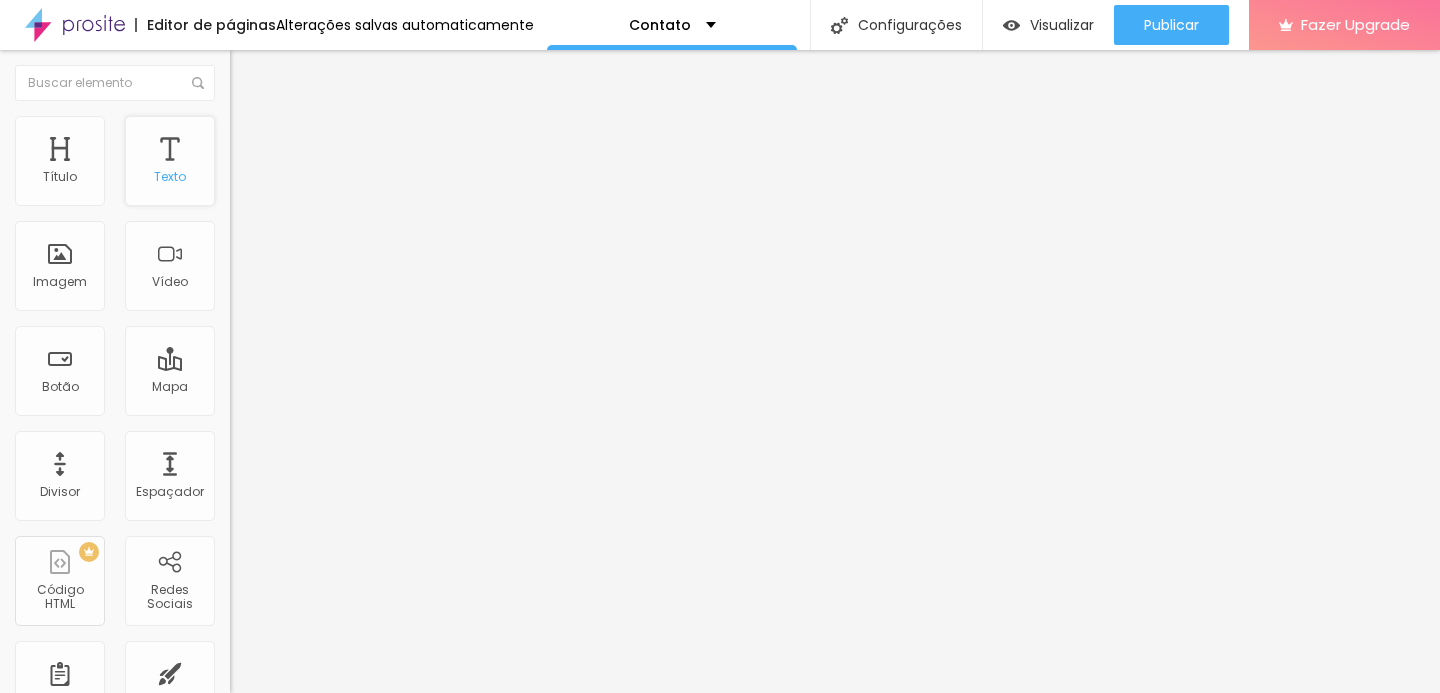 click on "Texto" at bounding box center (170, 161) 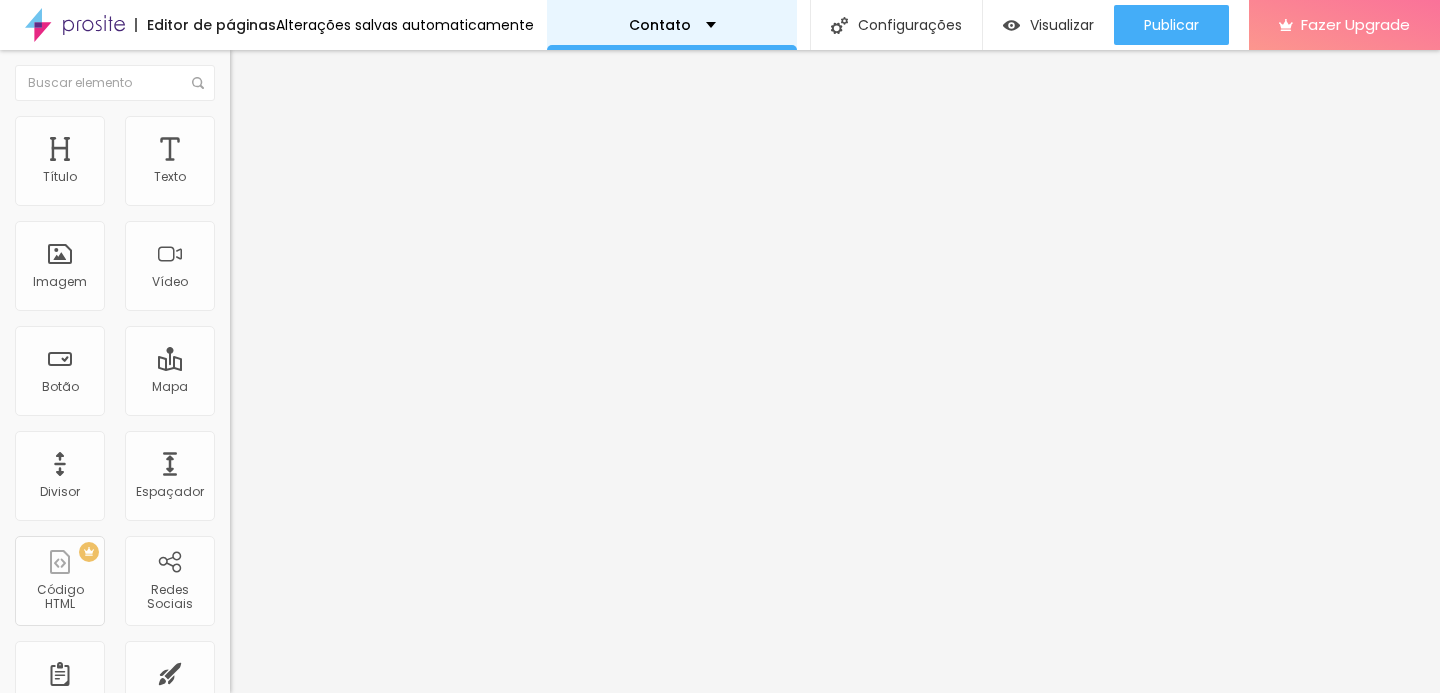 click on "Contato" at bounding box center [660, 25] 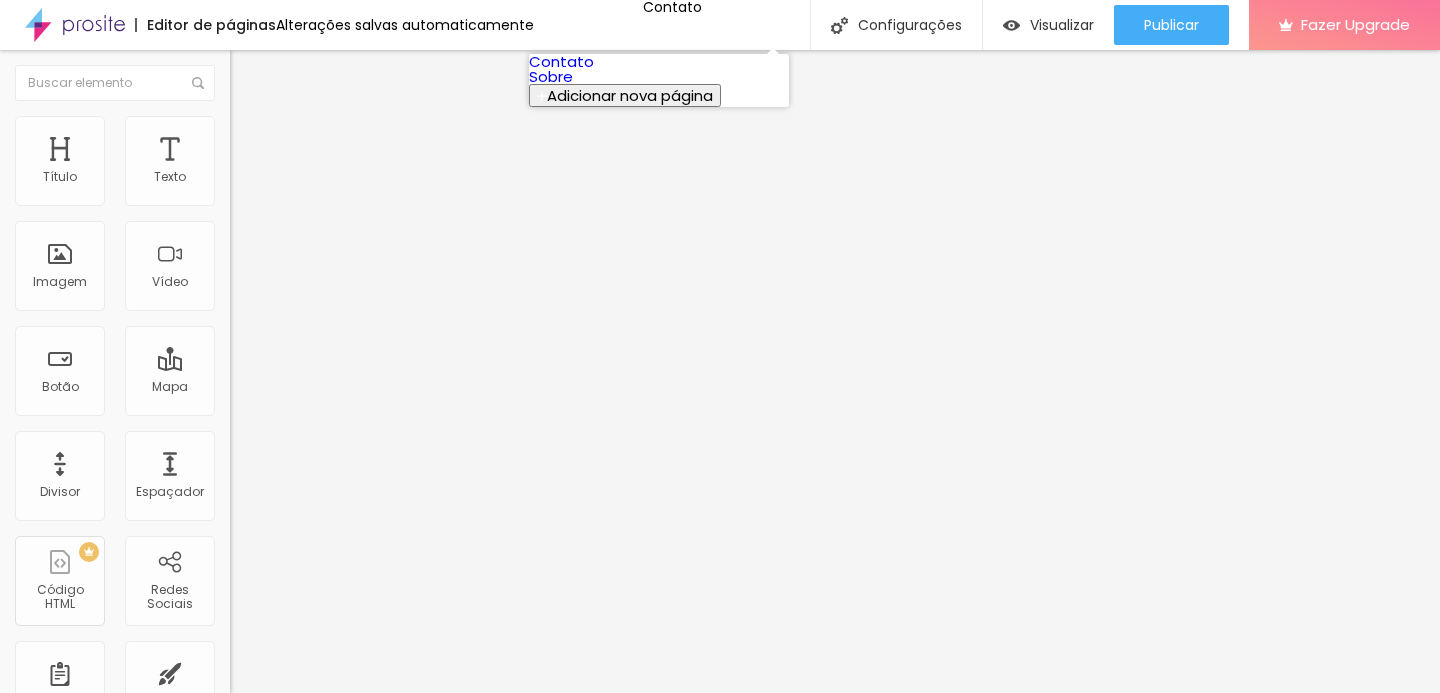 click on "Contato" at bounding box center [561, 61] 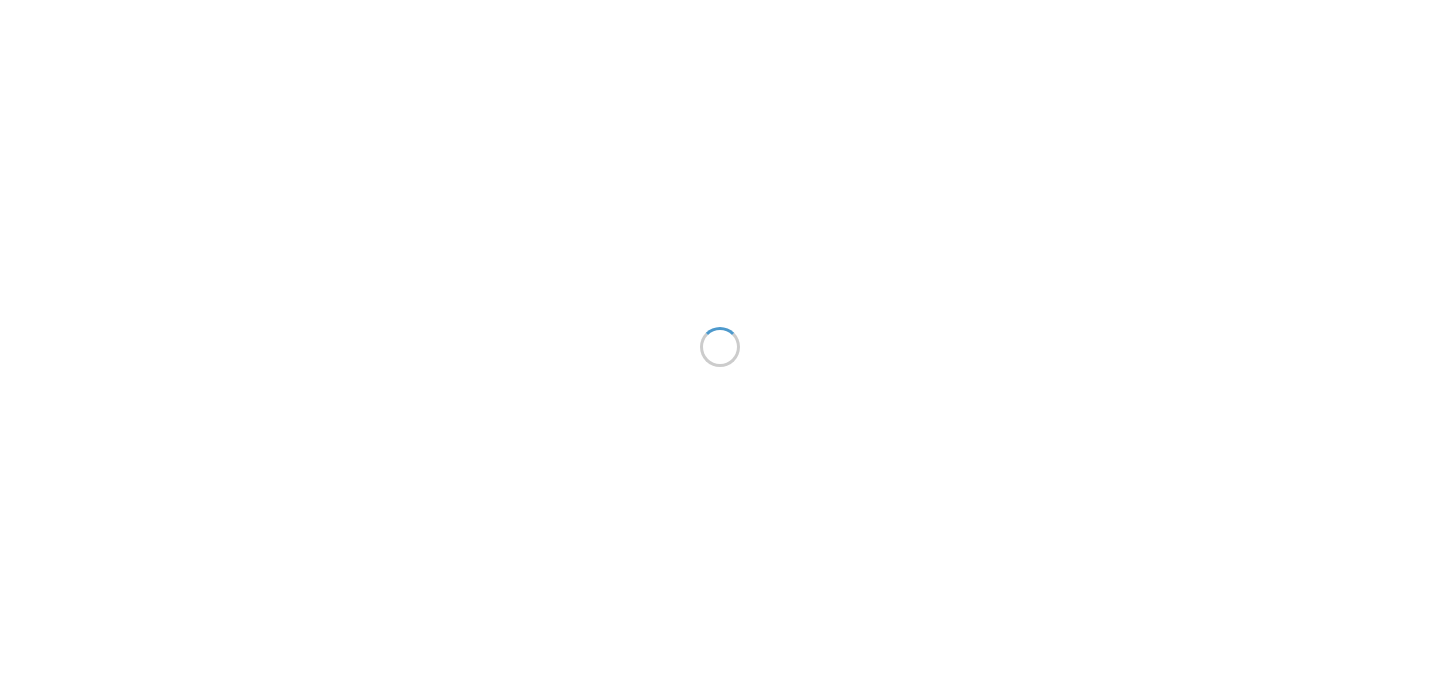 scroll, scrollTop: 0, scrollLeft: 0, axis: both 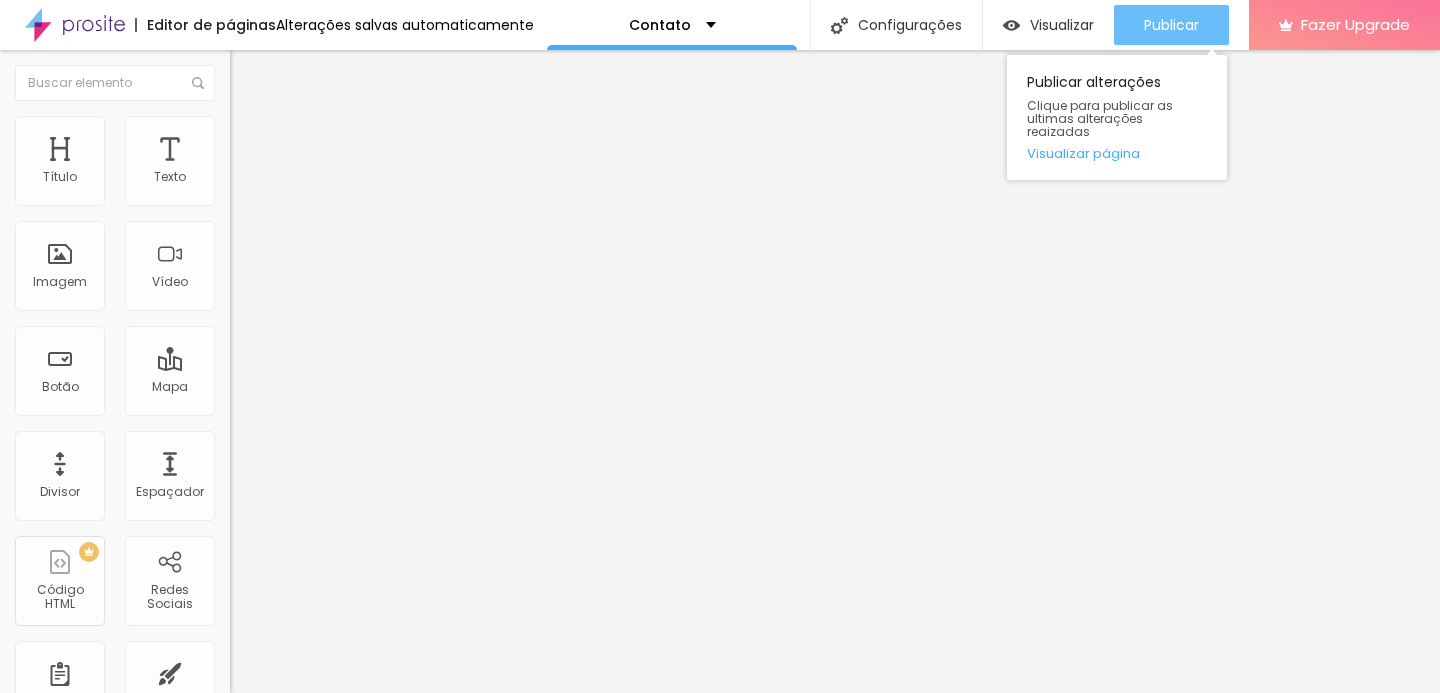 click on "Publicar" at bounding box center (1171, 25) 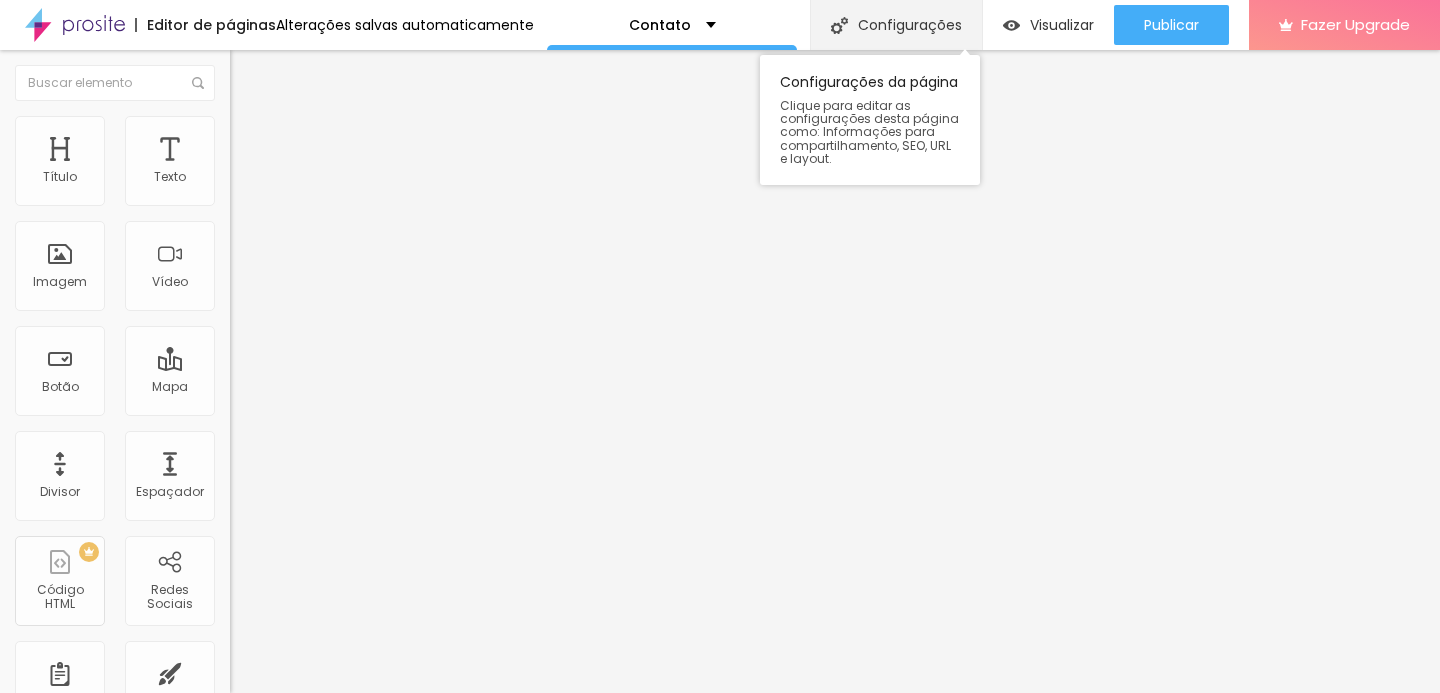 click on "Configurações" at bounding box center (896, 25) 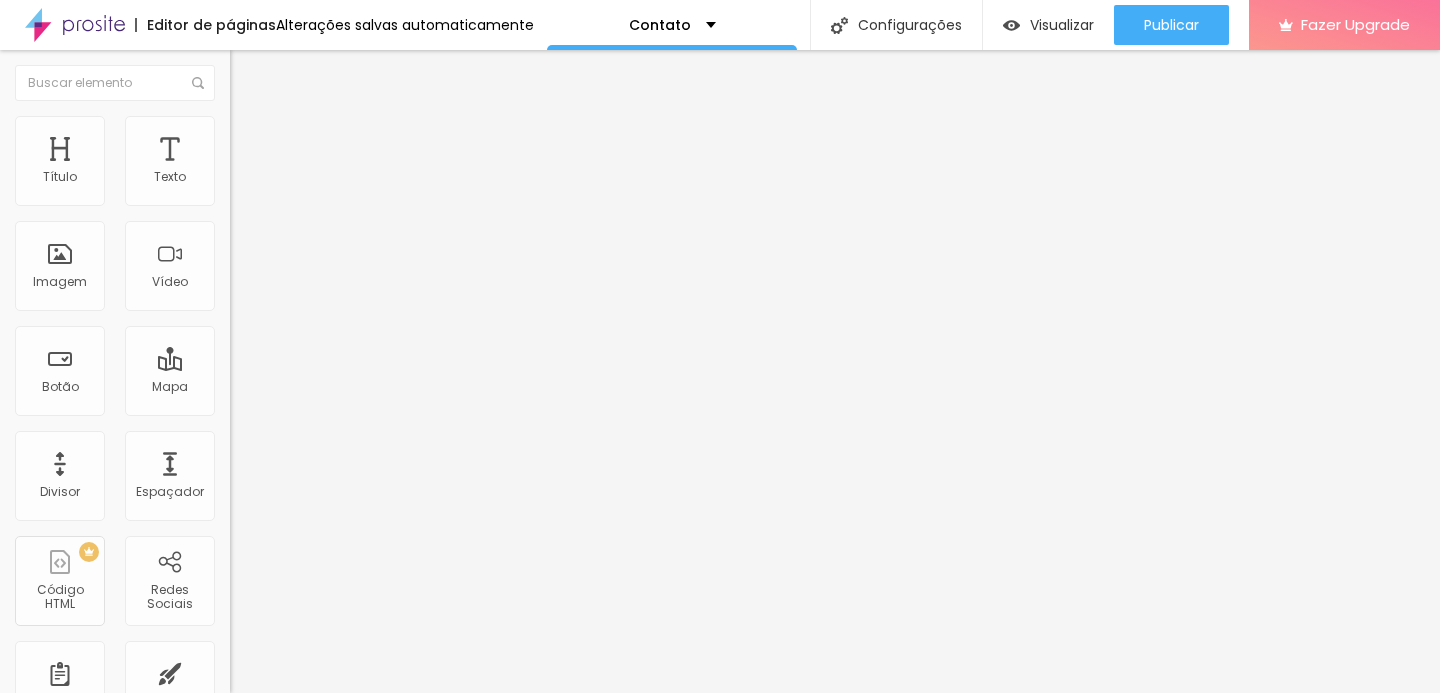 click on "Redes Sociais" at bounding box center (720, 741) 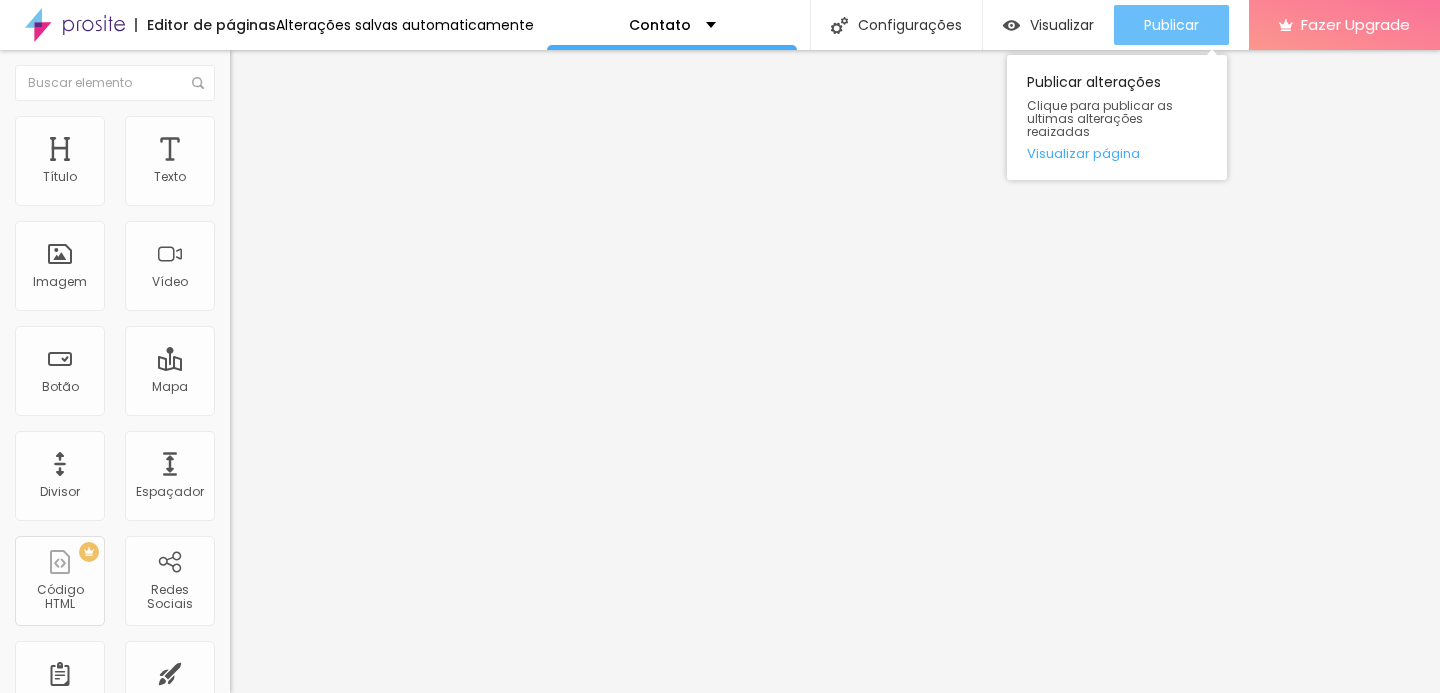 click on "Publicar" at bounding box center [1171, 25] 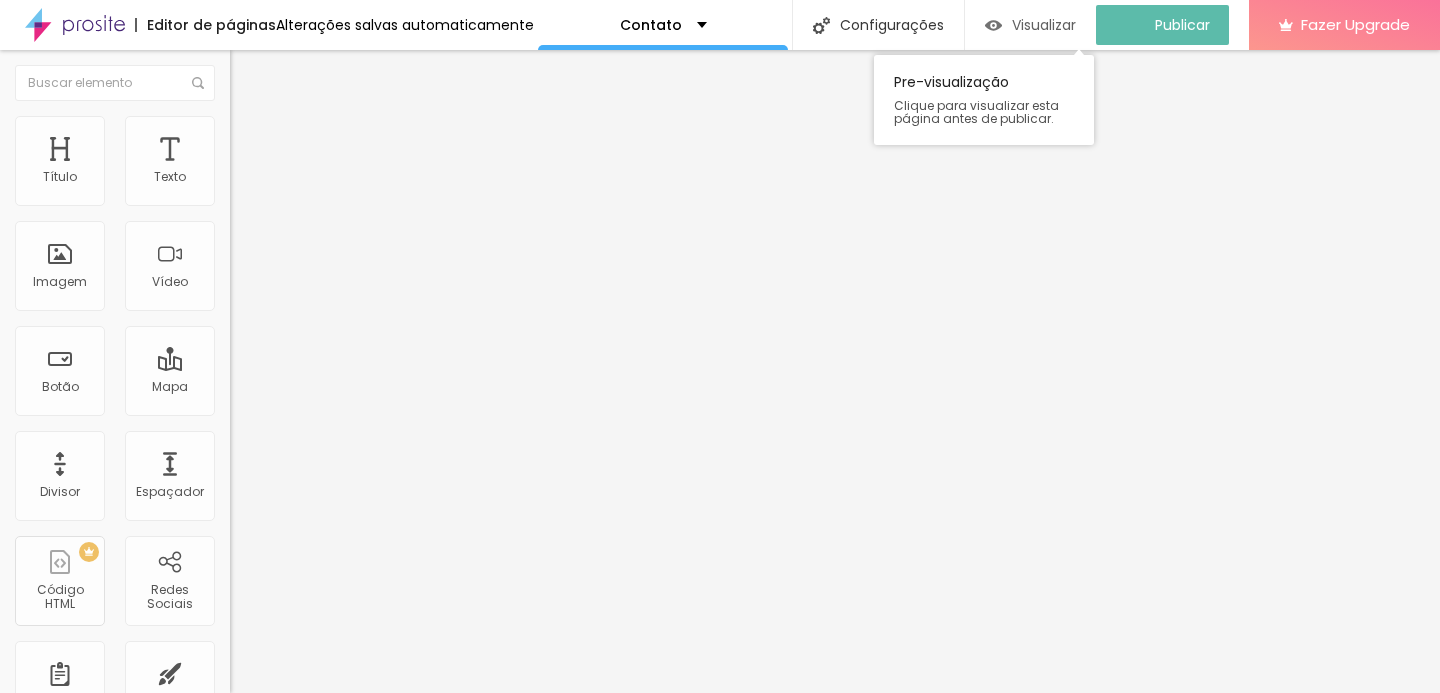 click on "Visualizar" at bounding box center (1044, 25) 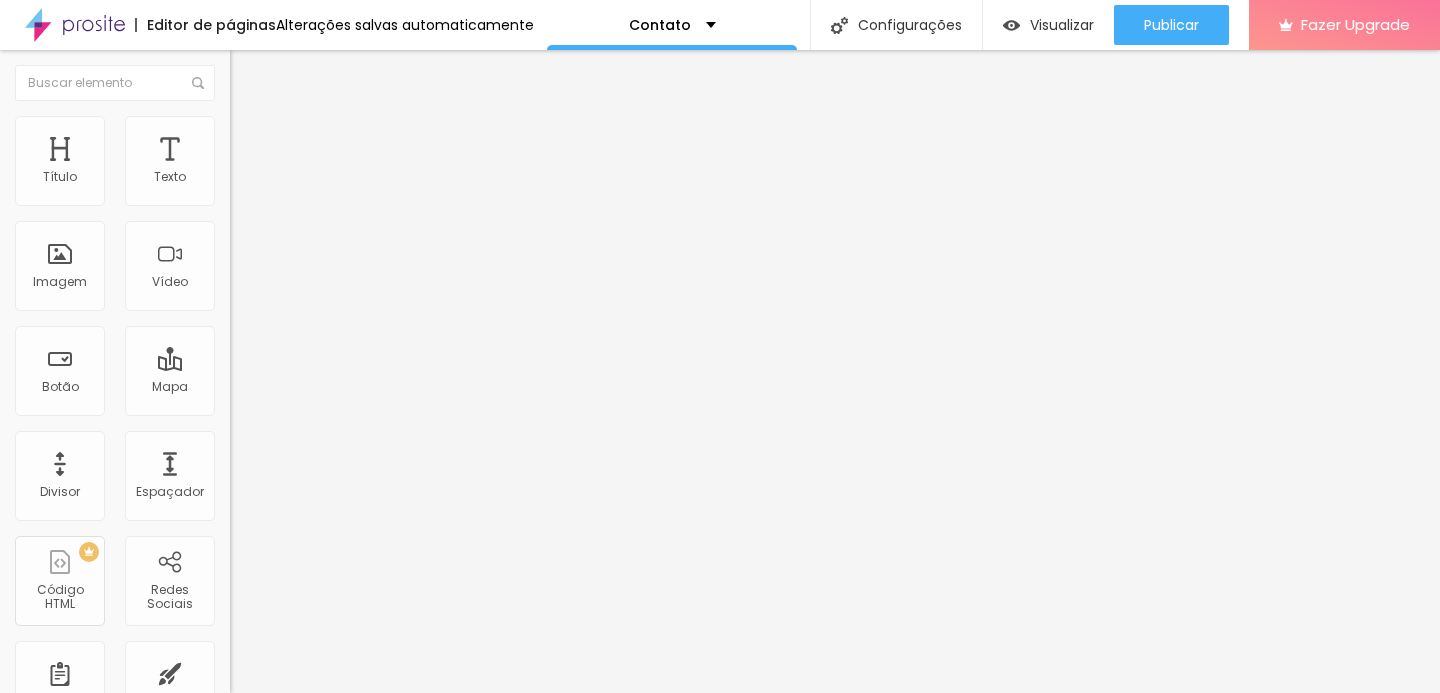 click at bounding box center (75, 25) 